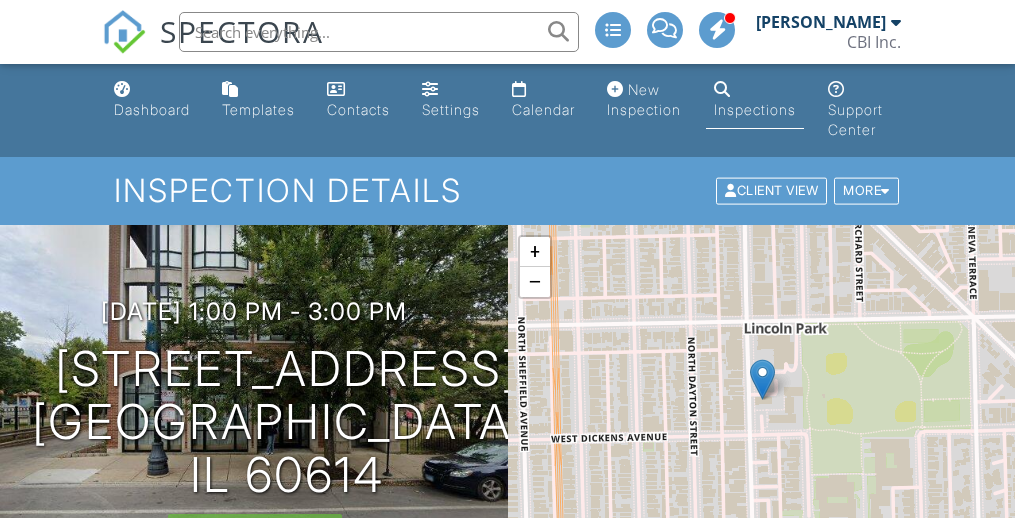 scroll, scrollTop: 400, scrollLeft: 0, axis: vertical 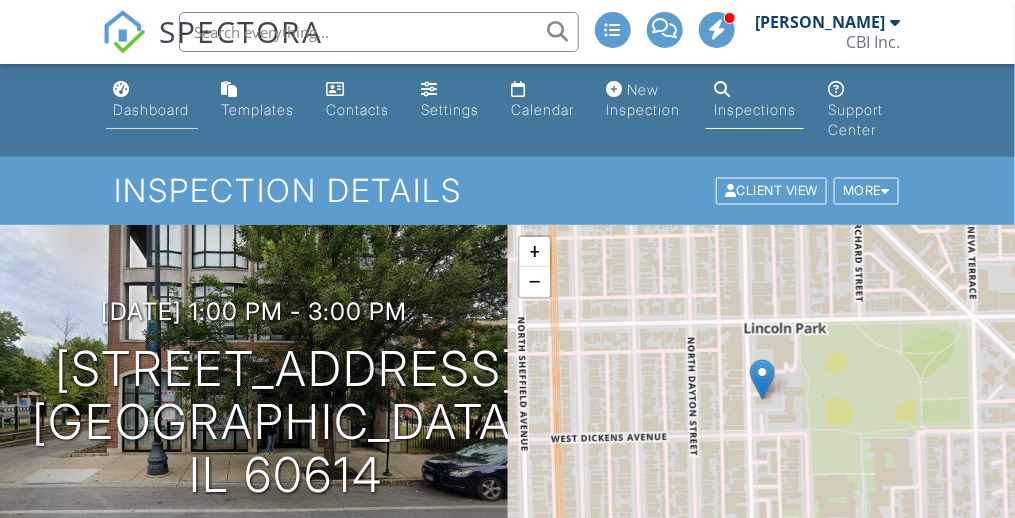 click on "Dashboard" at bounding box center [152, 109] 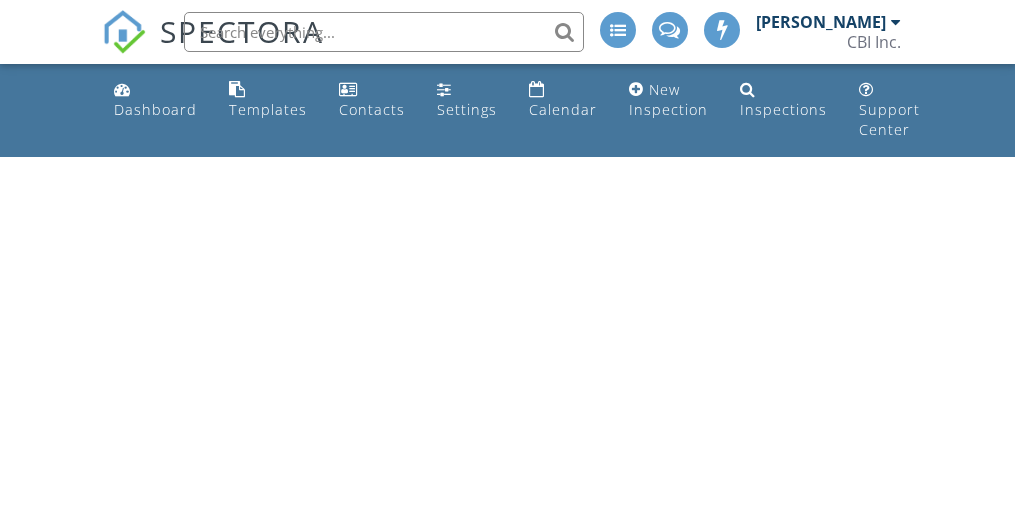 scroll, scrollTop: 0, scrollLeft: 0, axis: both 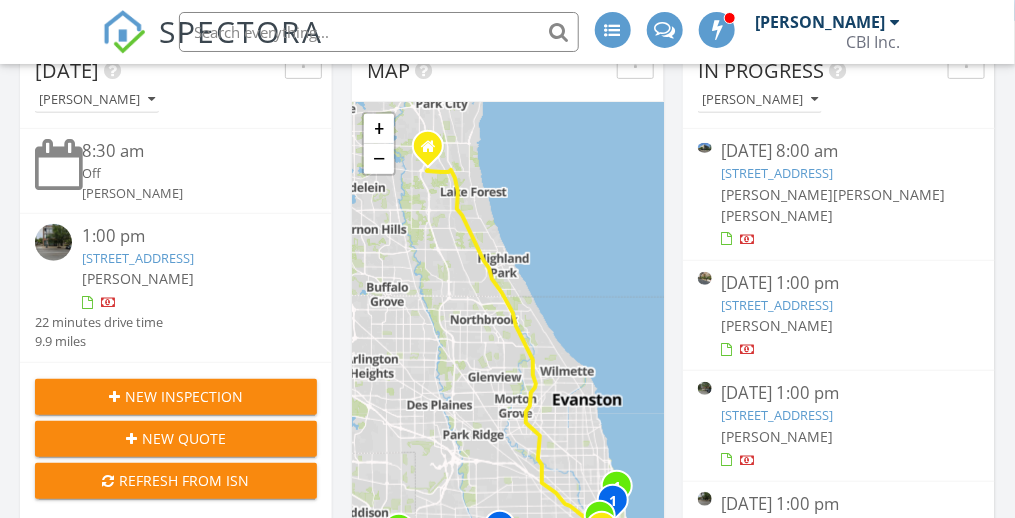 click on "40 E 9th St 1918, Chicago, IL 60605" at bounding box center [778, 305] 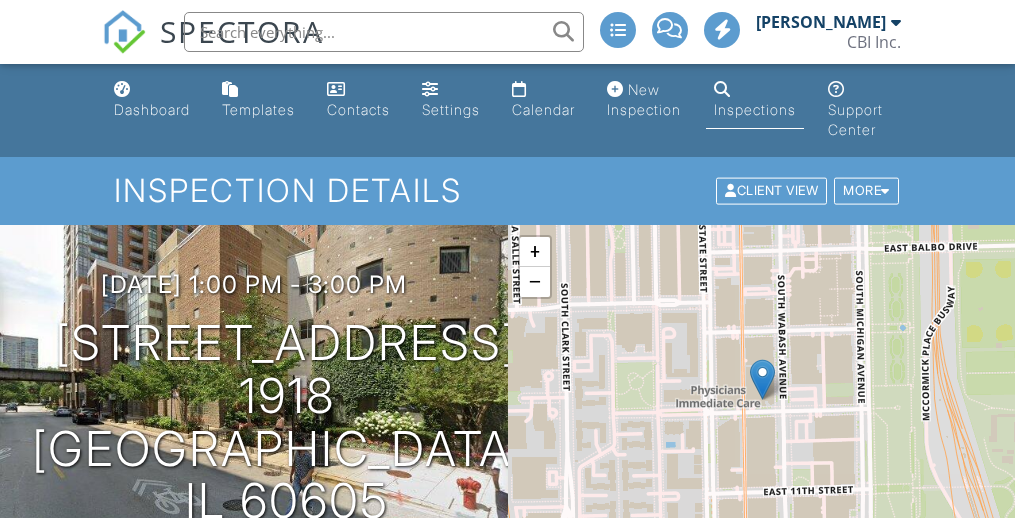 scroll, scrollTop: 400, scrollLeft: 0, axis: vertical 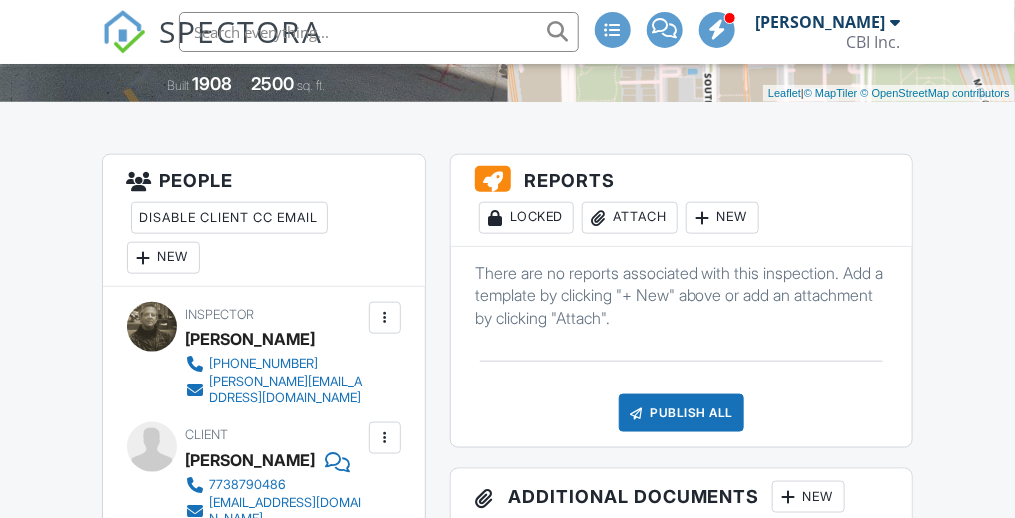 click on "New" at bounding box center (722, 218) 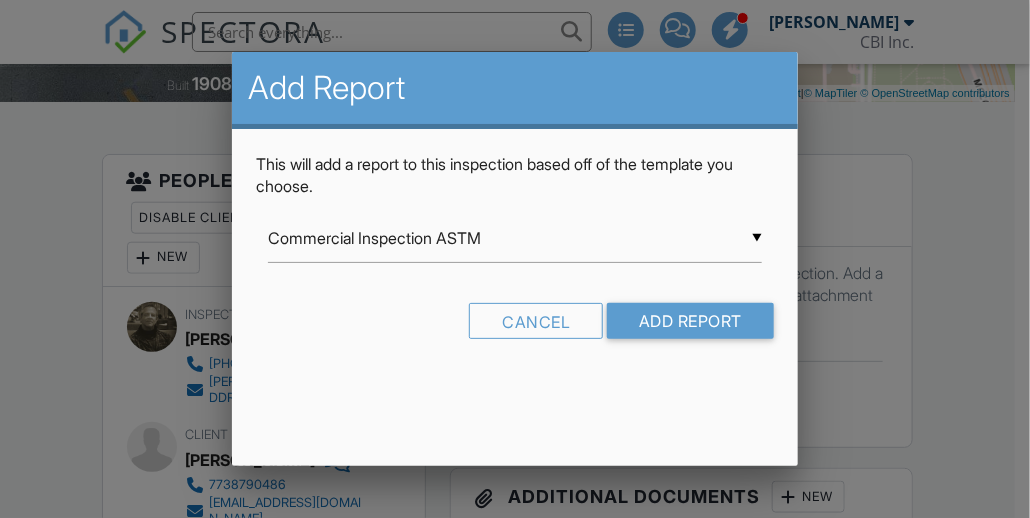 click on "▼ Commercial Inspection ASTM Commercial Inspection ASTM Commercial Inspection ASTM - Copy InterNACHI Residential  [PERSON_NAME] CBI Active [DATE] - [PERSON_NAME] Comm'l IN PROGRESS CBI Active [DATE] - [PERSON_NAME] CBI Active [DATE] - Bill   CBI Active [DATE] - Isac CBI Active [DATE]  MOH residential CBI Active [DATE] RWN CBI Active [DATE] RWN - Condo CBI Active [DATE] RWN - New Construction CBI Active [DATE] RMU CBI Active [DATE] CMM CBI Active [DATE] MOH - New Con CBI Active [DATE] MOH CBI - Bill  Limited Scope  CBI HDS [DATE] CBI Multi-Unit CBI Primary 4 Pt [DATE] CBI Primary [DATE] CBI Primary [DATE] - Copy CBI Primary [DATE] - High-Rise CBI Primary [DATE] - JRS CBI RWN [DATE] [US_STATE] Citizens 4-Point Inspection Form [US_STATE] Citizens 4-Point Inspection Form [US_STATE] Citizens Roof Inspection Form [US_STATE] Uniform Mitigation Verification Inspection Form  [US_STATE] Uniform Mitigation Verification Inspection Form  [US_STATE] Wood Destroying Organisms Inspection Report HomeGauge Import [DATE] Winfield 2022" at bounding box center (515, 238) 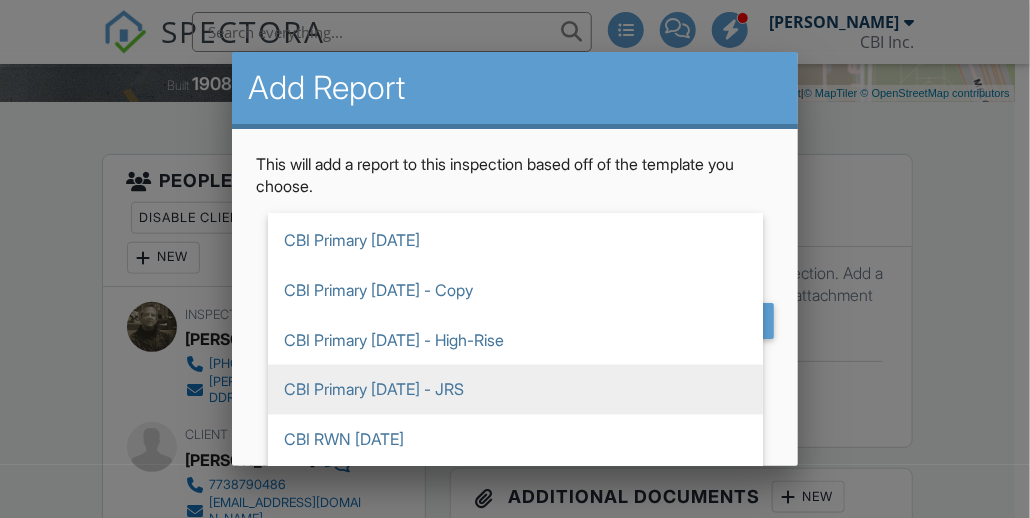 scroll, scrollTop: 900, scrollLeft: 0, axis: vertical 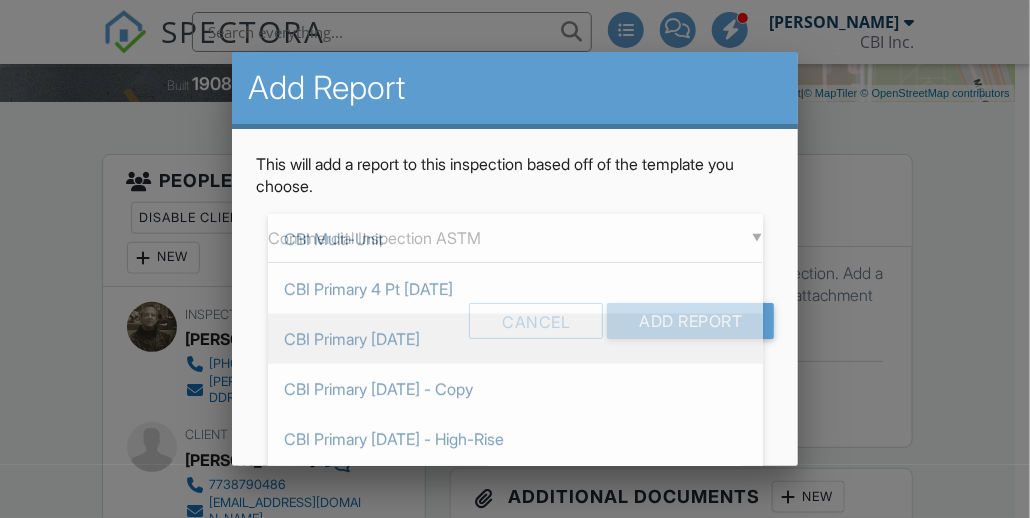 click on "CBI Primary [DATE]" at bounding box center (515, 339) 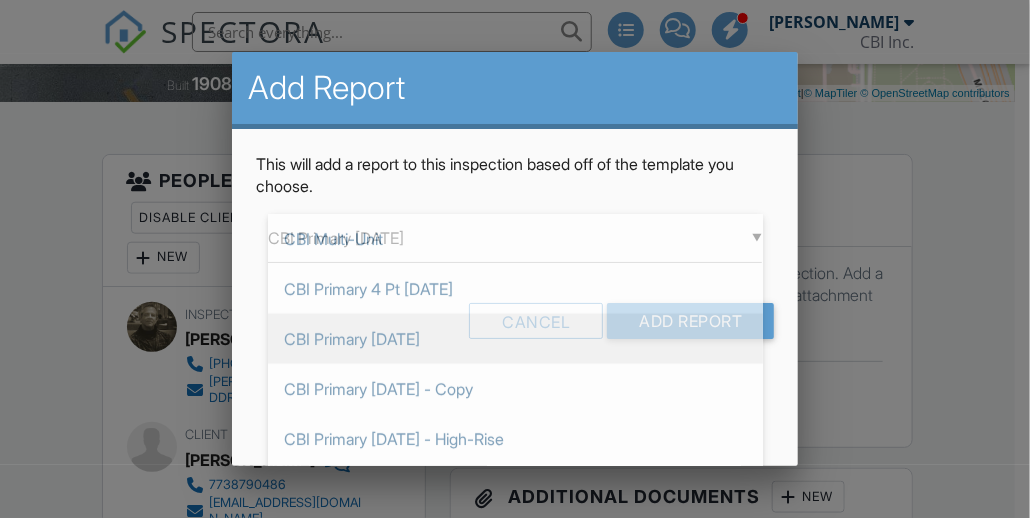 scroll, scrollTop: 999, scrollLeft: 0, axis: vertical 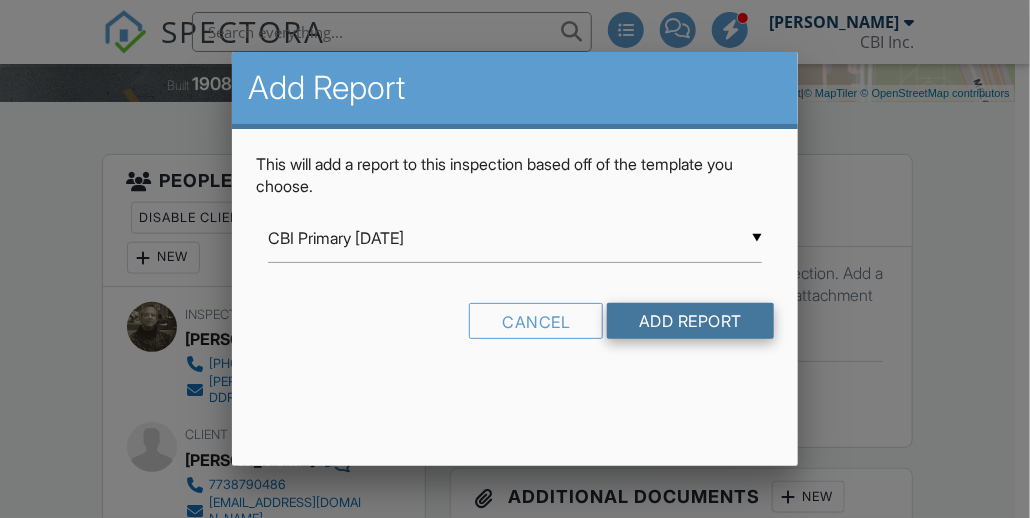 click on "Add Report" at bounding box center (690, 321) 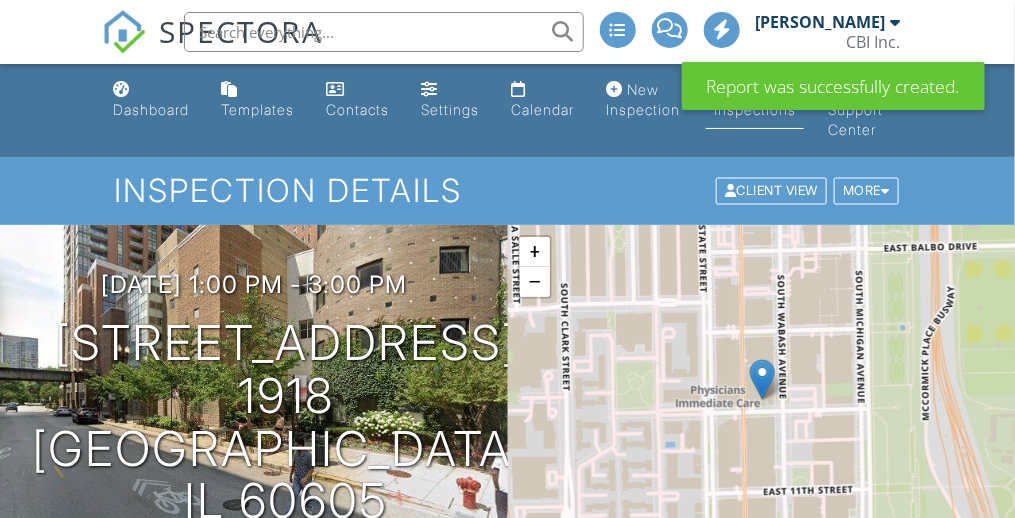 scroll, scrollTop: 299, scrollLeft: 0, axis: vertical 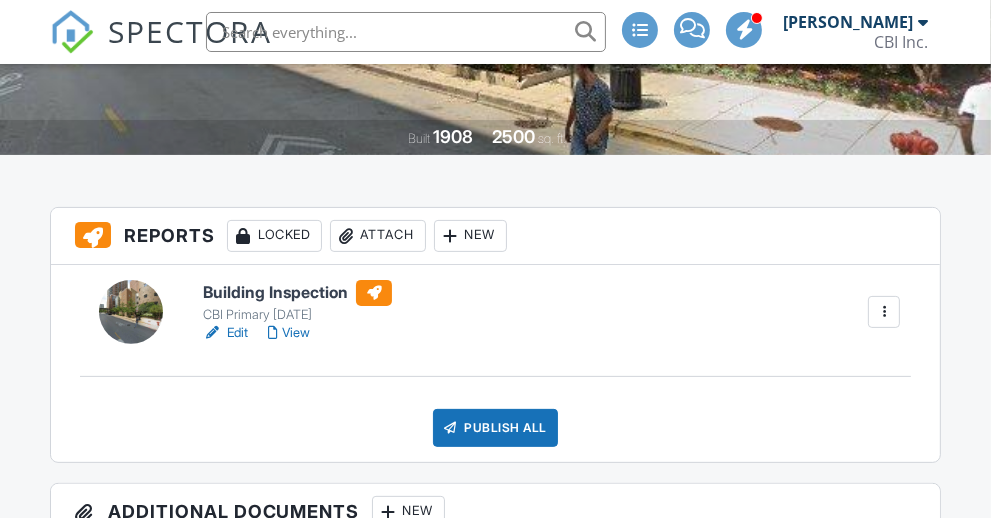 click on "Edit" at bounding box center (225, 333) 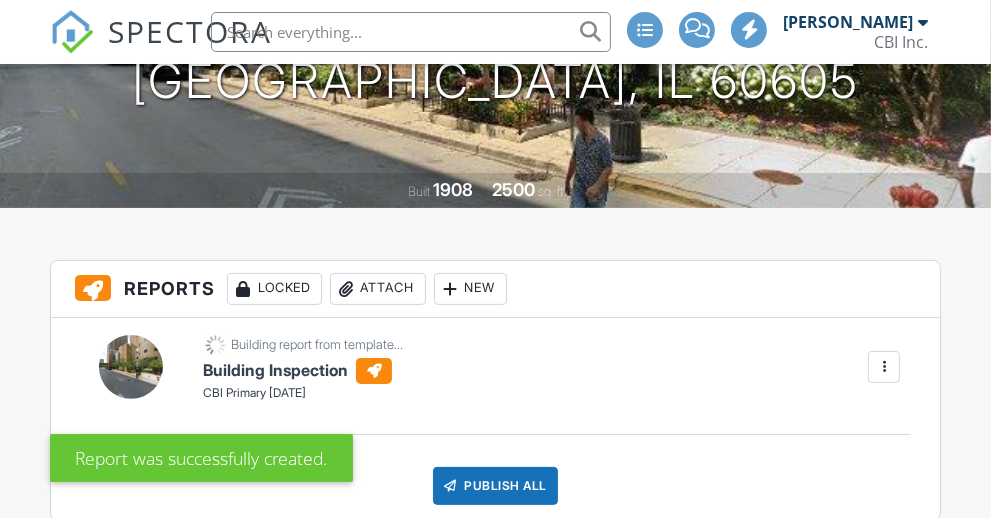 scroll, scrollTop: 447, scrollLeft: 0, axis: vertical 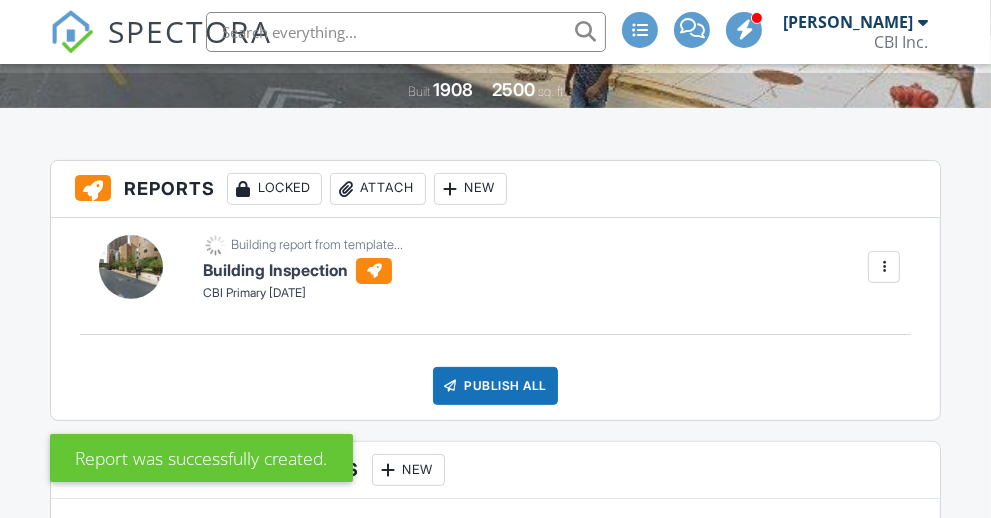 click at bounding box center [884, 267] 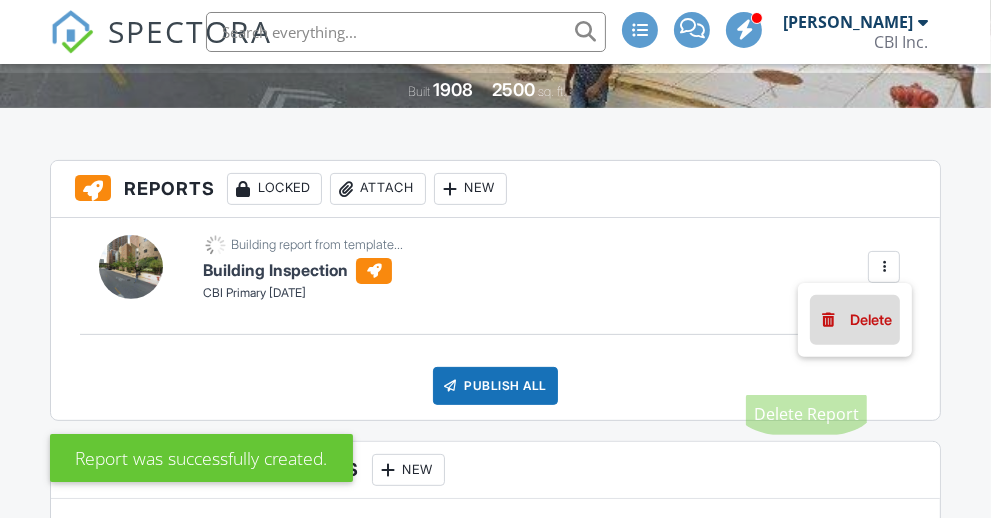 click on "Delete" at bounding box center [871, 320] 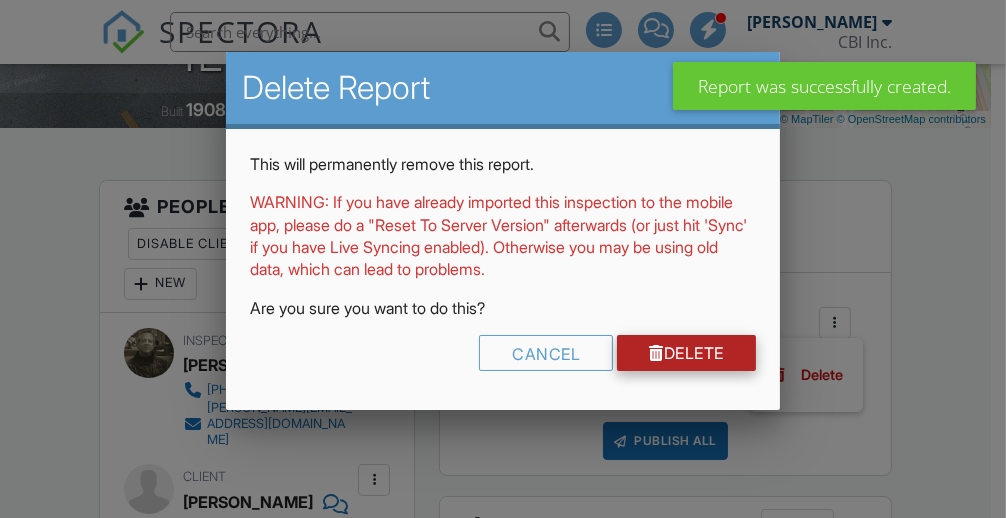 click on "Delete" at bounding box center [686, 353] 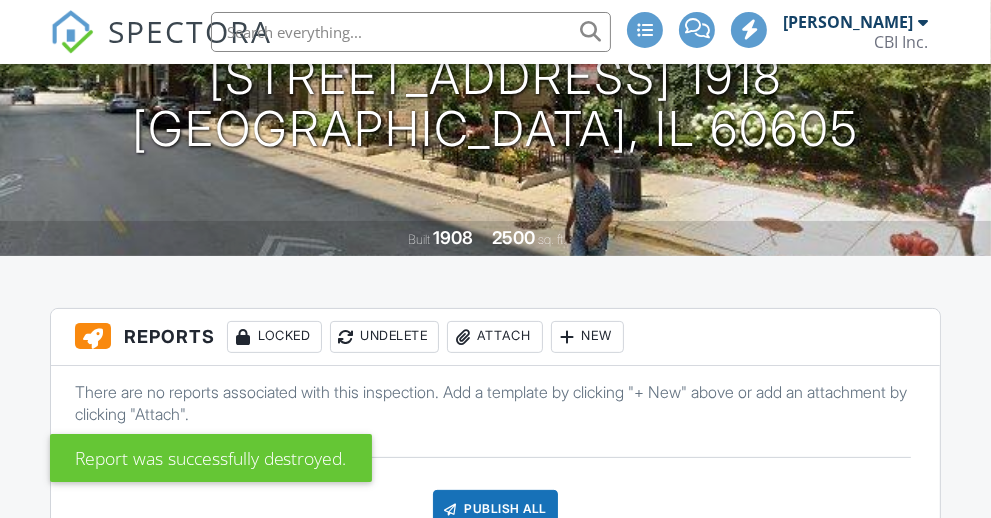 scroll, scrollTop: 400, scrollLeft: 0, axis: vertical 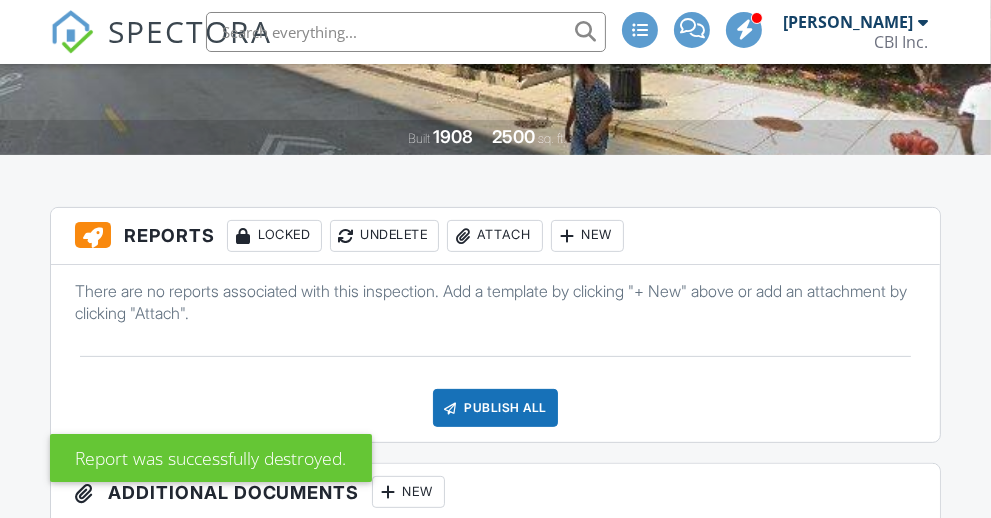 click at bounding box center (568, 236) 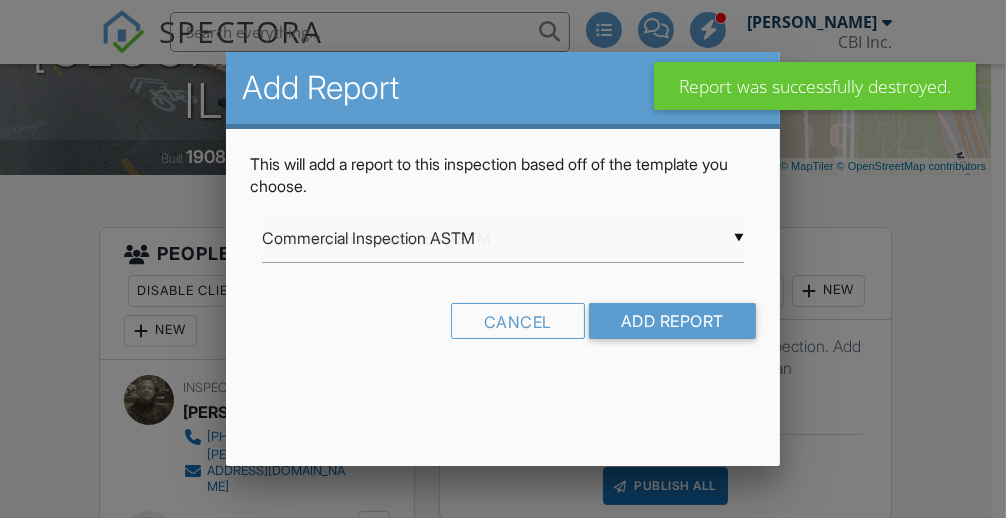 click on "▼ Commercial Inspection ASTM Commercial Inspection ASTM Commercial Inspection ASTM - Copy InterNACHI Residential  Andrew CBI Active 4-1-19 - Andrew ASTM Comm'l IN PROGRESS CBI Active 4-1-19 - Andrew CBI Active 4-1-19 - Bill   CBI Active 4-1-19 - Isac CBI Active 4-1-19  MOH residential CBI Active 4-1-19 RWN CBI Active 4-1-19 RWN - Condo CBI Active 4-1-19 RWN - New Construction CBI Active 4-22-19 RMU CBI Active 5-15-19 CMM CBI Active 5-29-19 MOH - New Con CBI Active 6-1-19 MOH CBI - Bill  Limited Scope  CBI HDS May 2024 CBI Multi-Unit CBI Primary 4 Pt July 2024 CBI Primary Feb 2024 CBI Primary Feb 2024 - Copy CBI Primary Feb 2024 - High-Rise CBI Primary Feb 2024 - JRS CBI RWN Oct 2024 Florida Citizens 4-Point Inspection Form Florida Citizens 4-Point Inspection Form Florida Citizens Roof Inspection Form Florida Uniform Mitigation Verification Inspection Form  Florida Uniform Mitigation Verification Inspection Form  Florida Wood Destroying Organisms Inspection Report HomeGauge Import 2021-09-28 Winfield 2022" at bounding box center (502, 238) 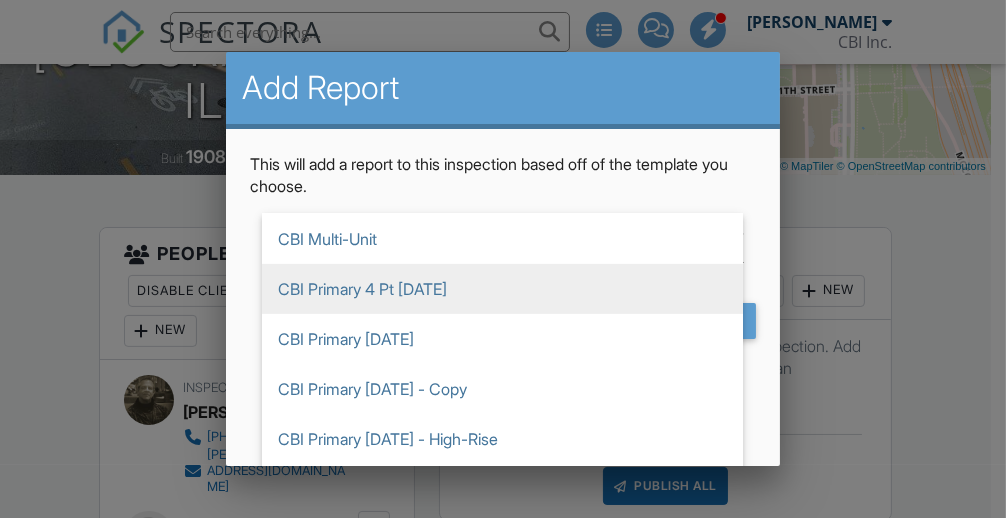 scroll, scrollTop: 999, scrollLeft: 0, axis: vertical 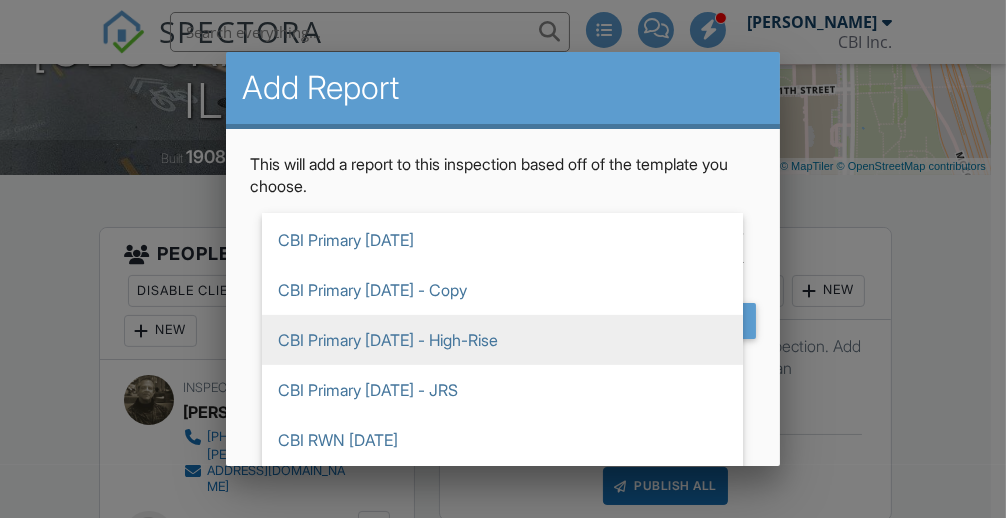 click on "CBI Primary [DATE] - High-Rise" at bounding box center [502, 340] 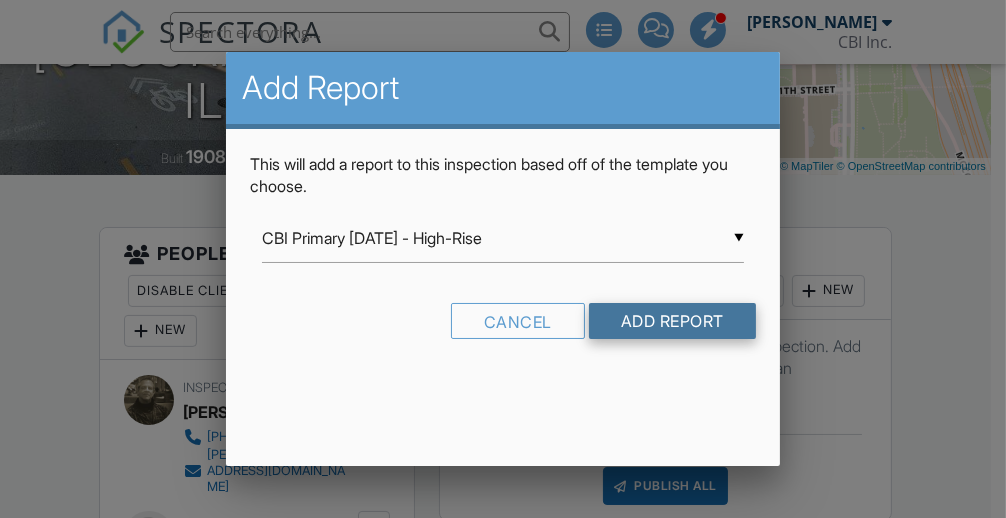click on "Add Report" at bounding box center (672, 321) 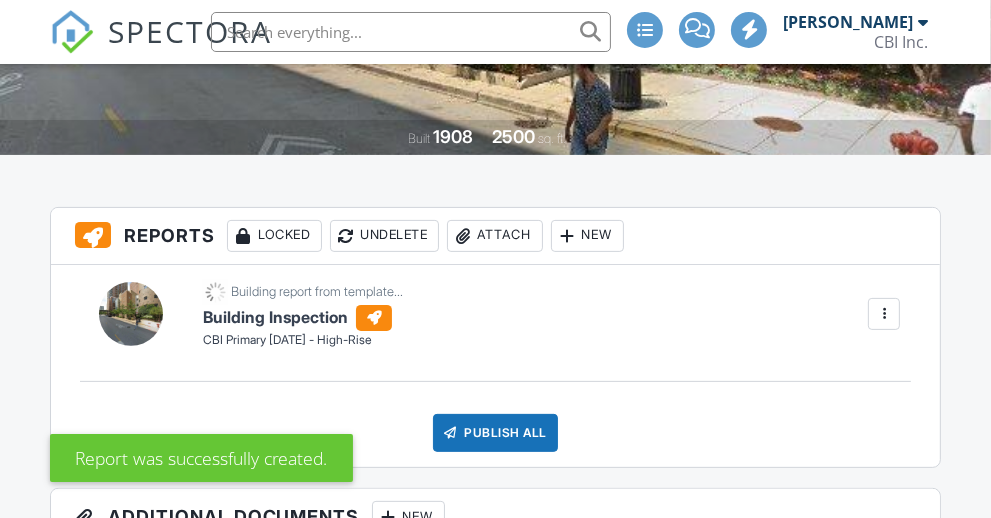 scroll, scrollTop: 600, scrollLeft: 0, axis: vertical 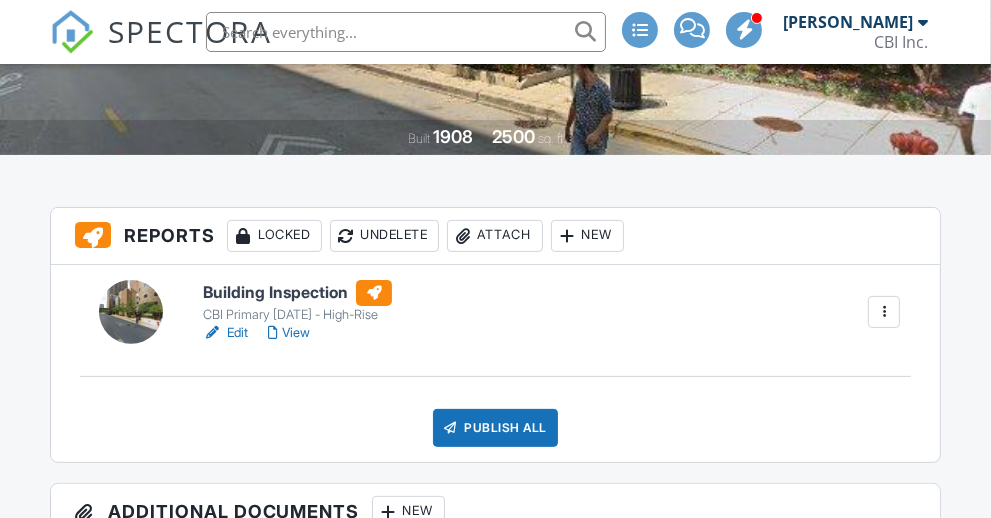 click on "Edit" at bounding box center [225, 333] 